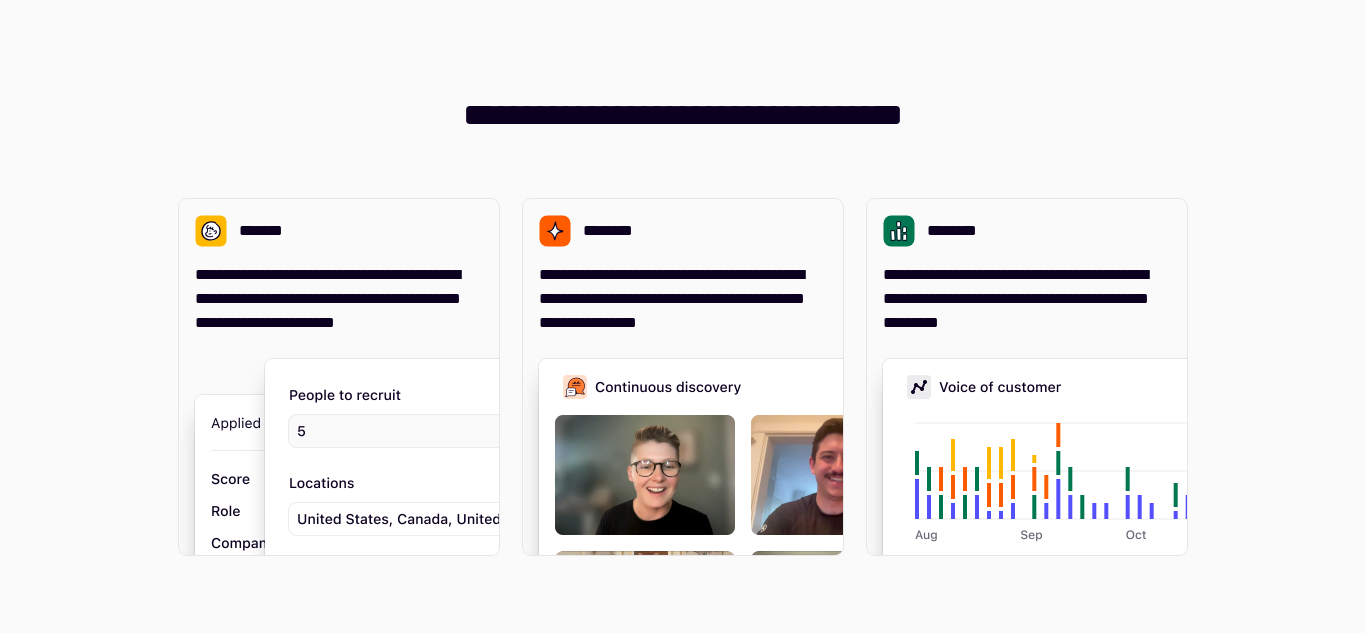 scroll, scrollTop: 0, scrollLeft: 0, axis: both 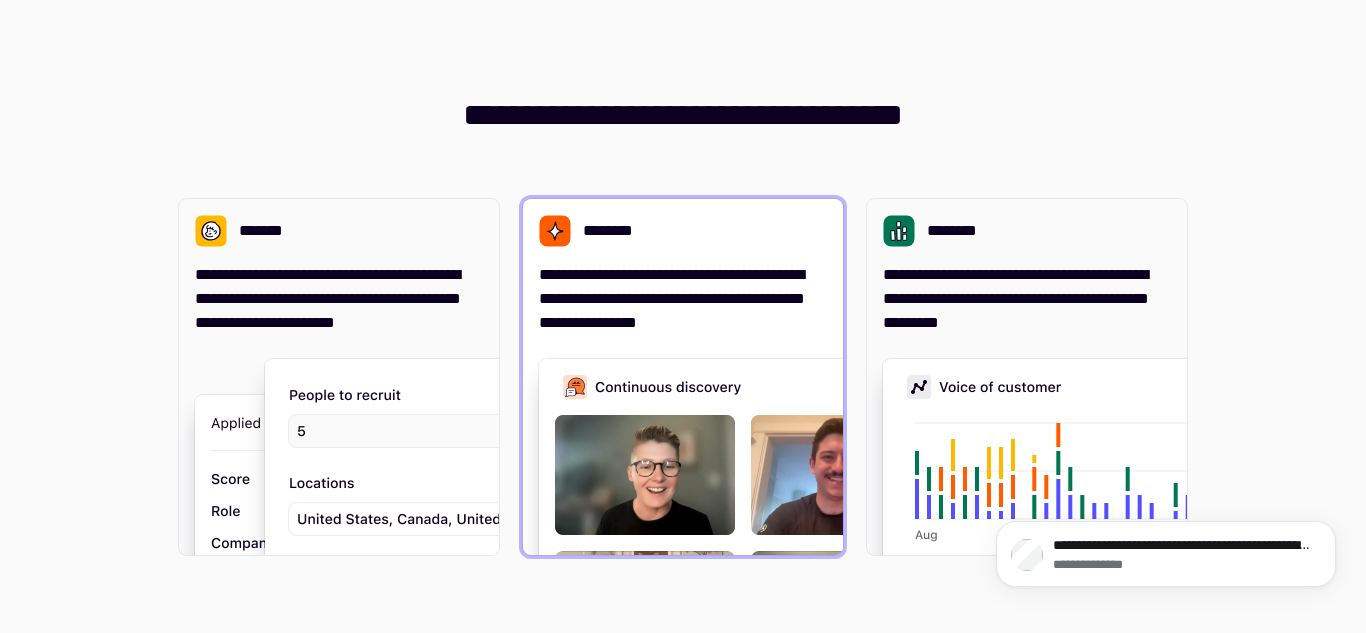 click on "**********" at bounding box center (683, 299) 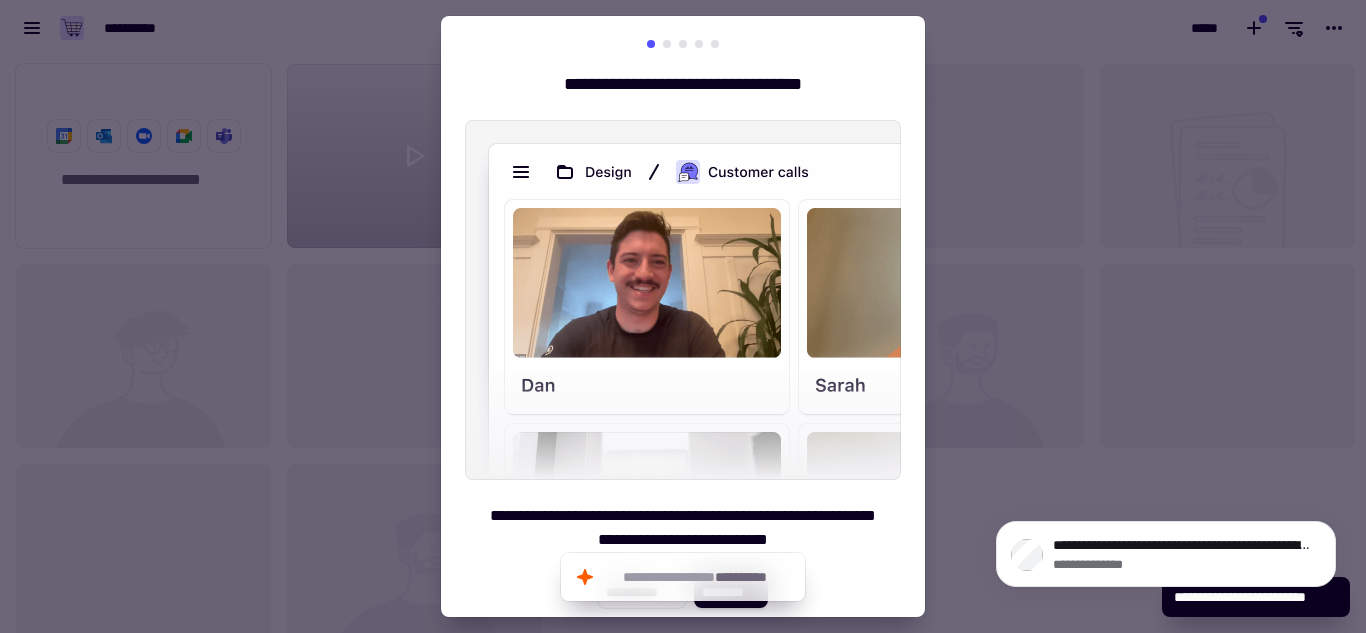 scroll, scrollTop: 16, scrollLeft: 16, axis: both 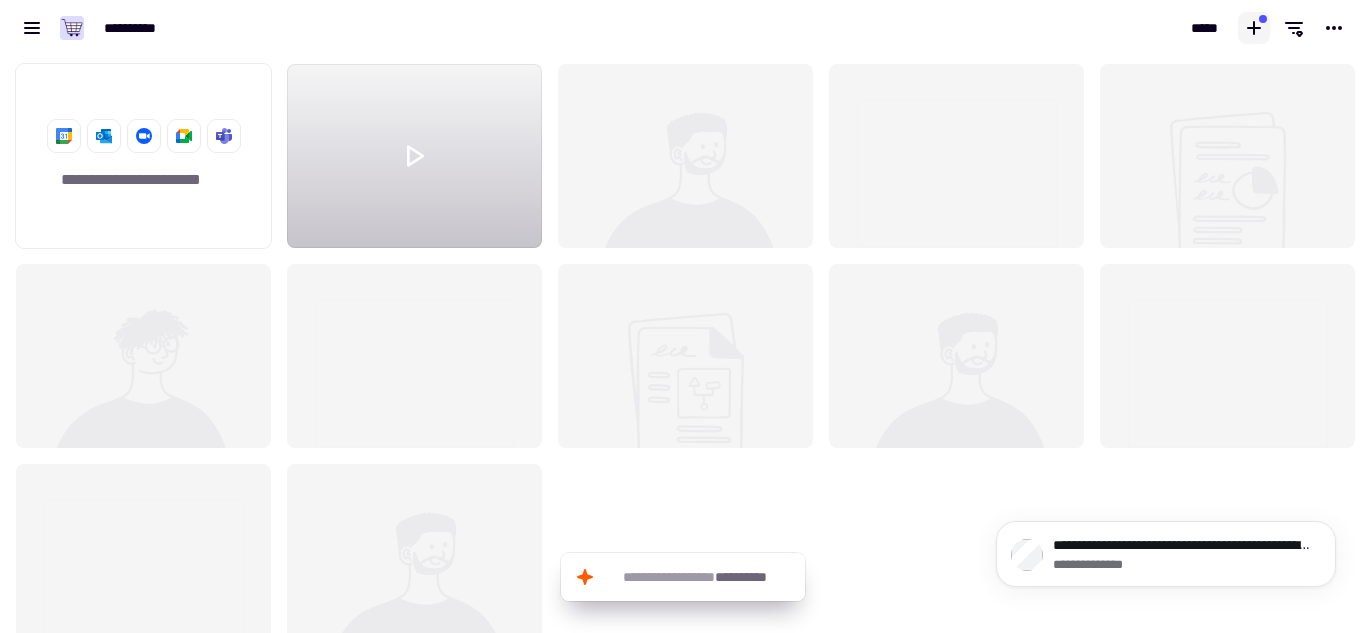 click 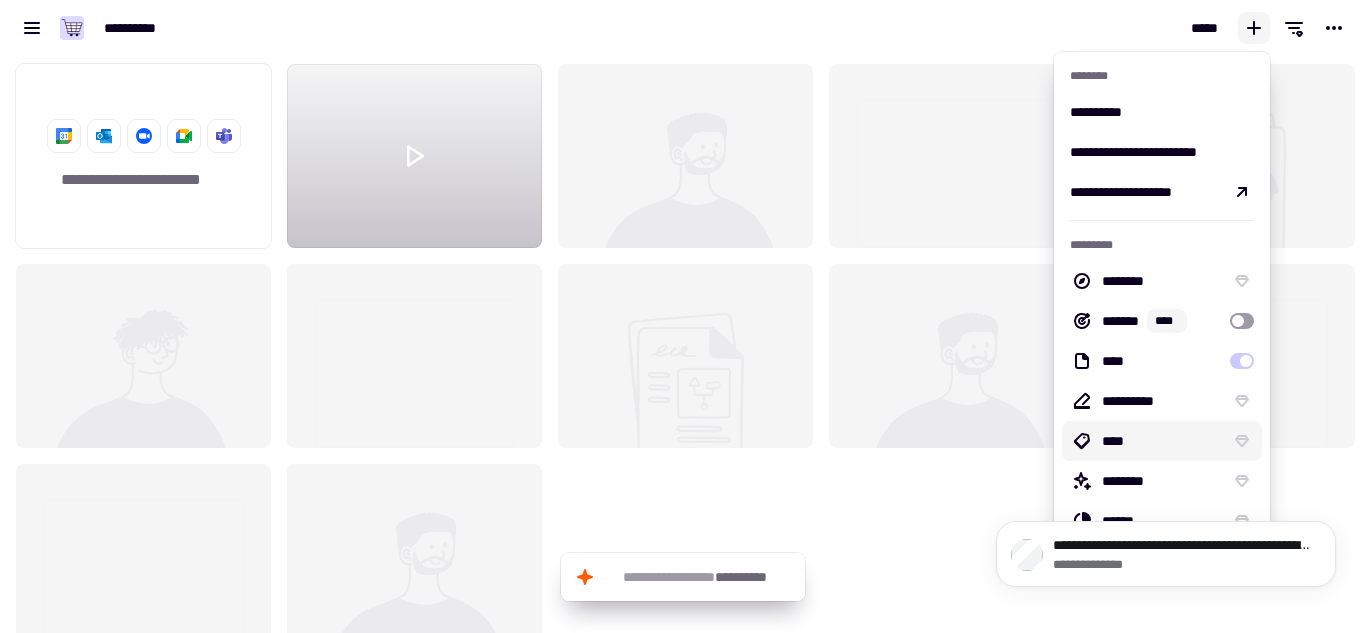 click on "****" at bounding box center [1162, 441] 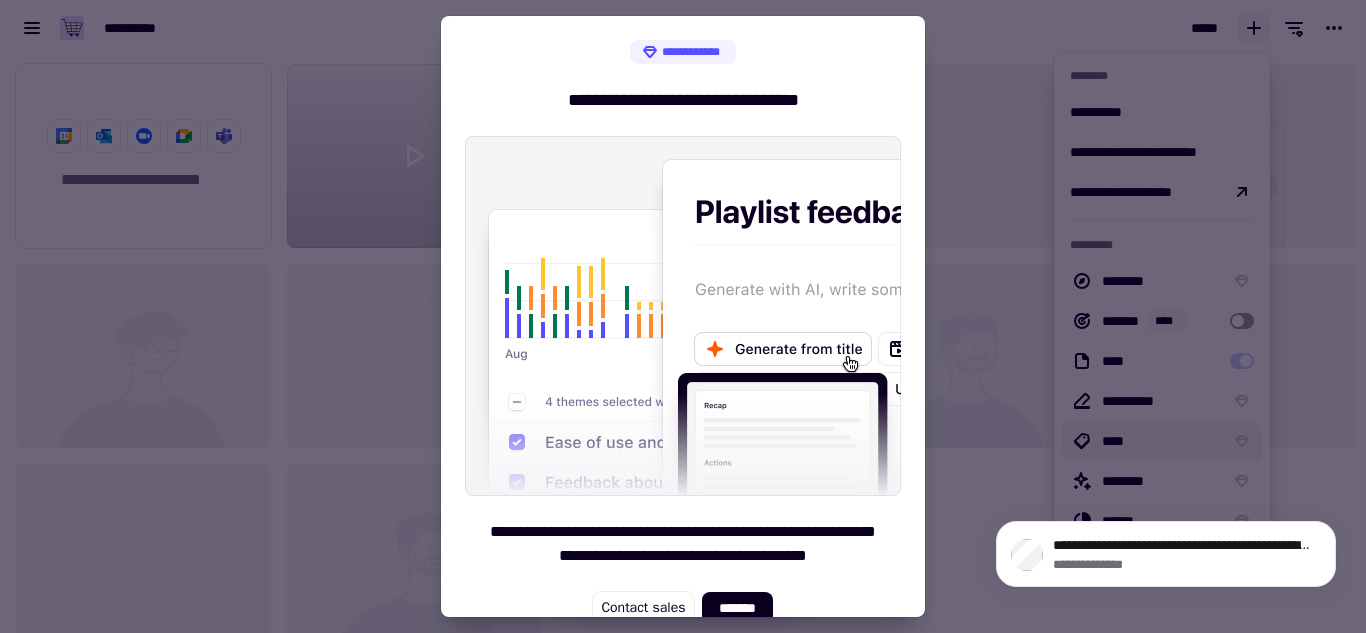 click at bounding box center [683, 316] 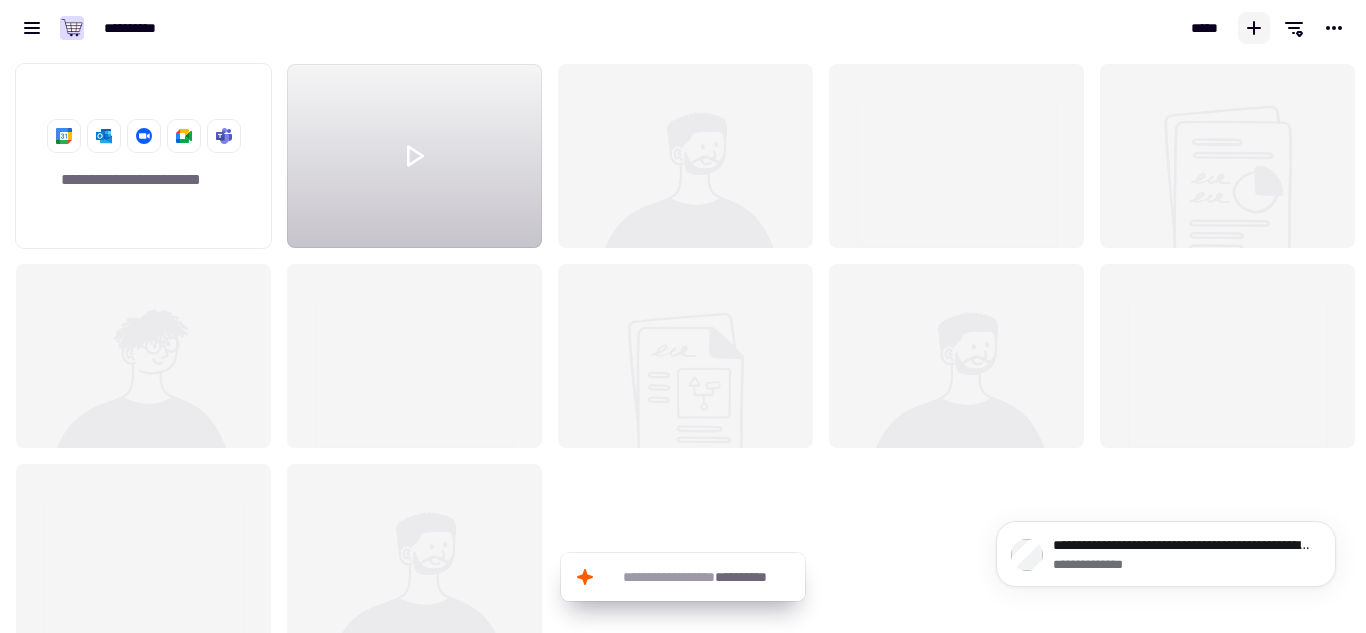 click 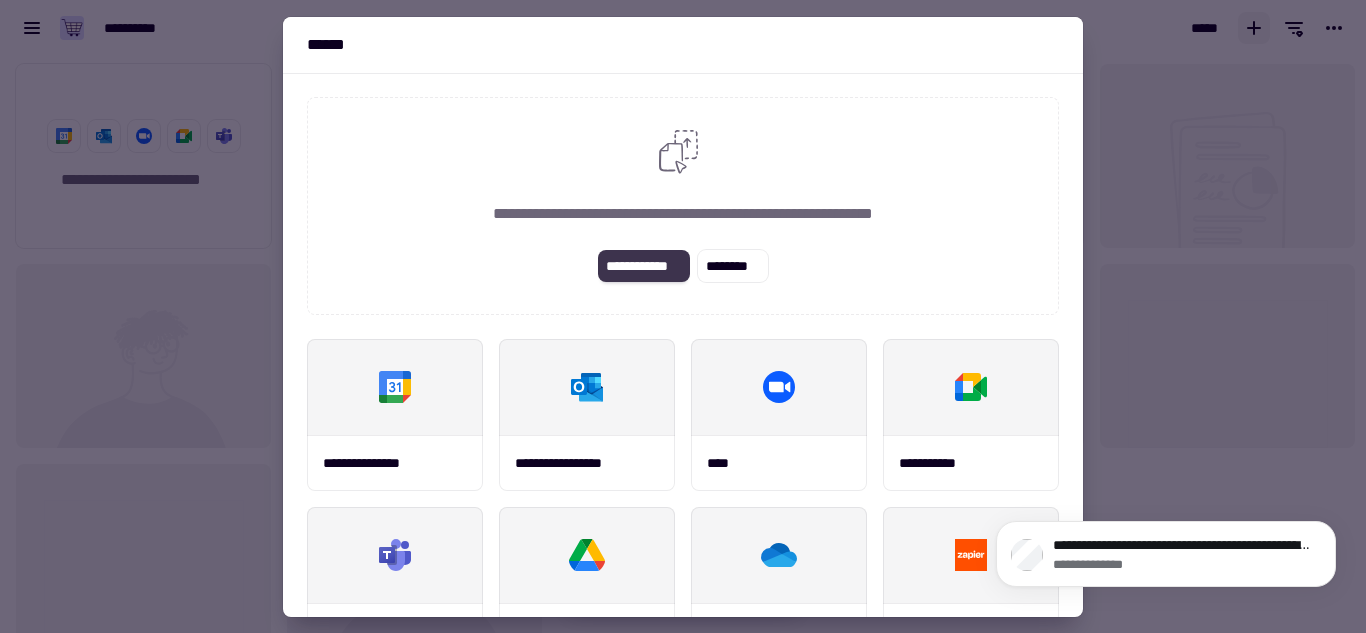 click on "**********" 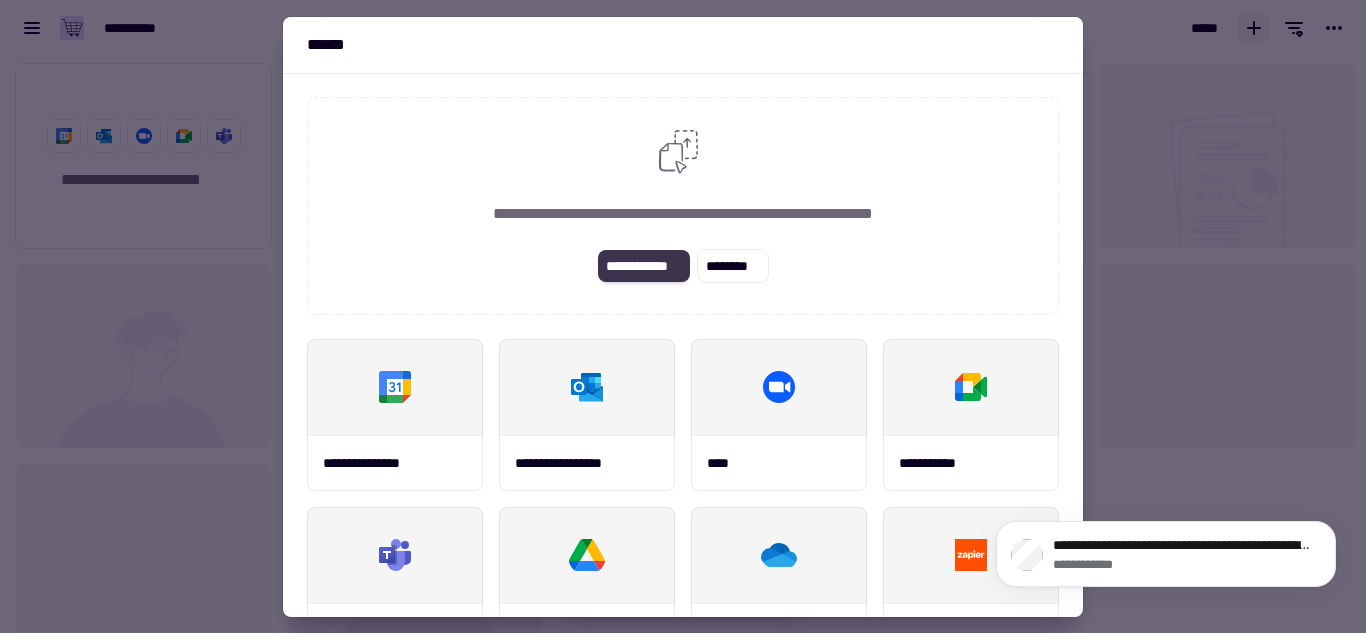 click on "**********" 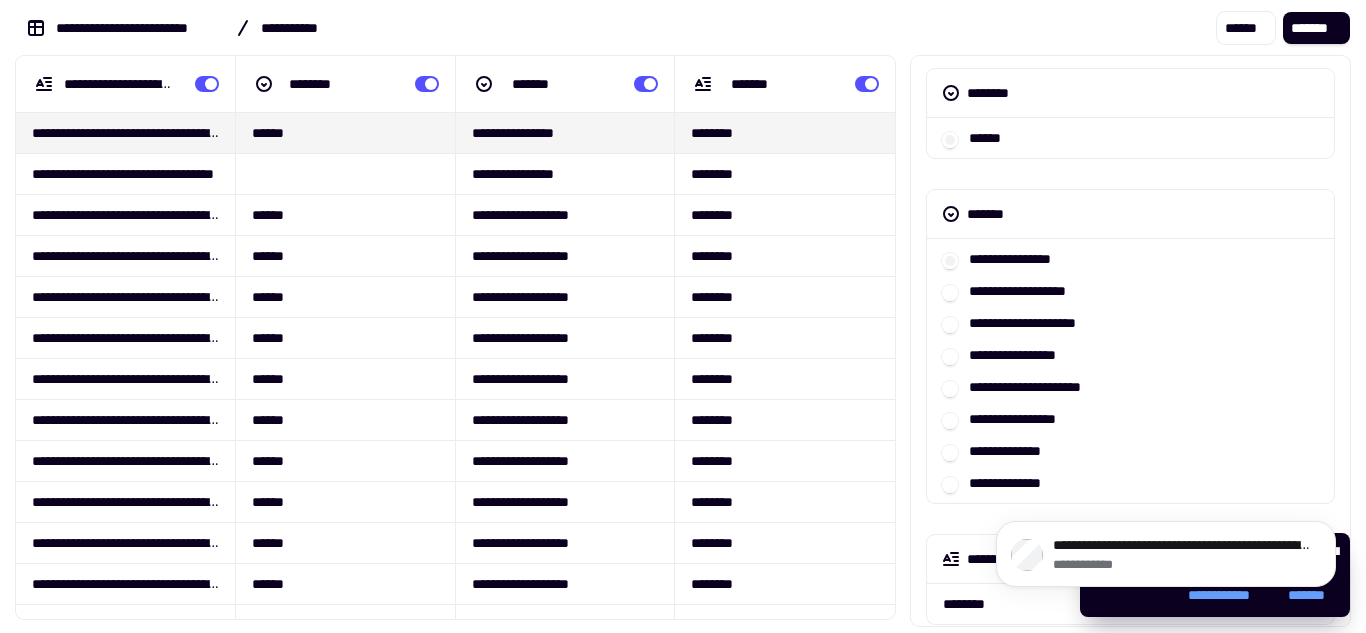 scroll, scrollTop: 499, scrollLeft: 0, axis: vertical 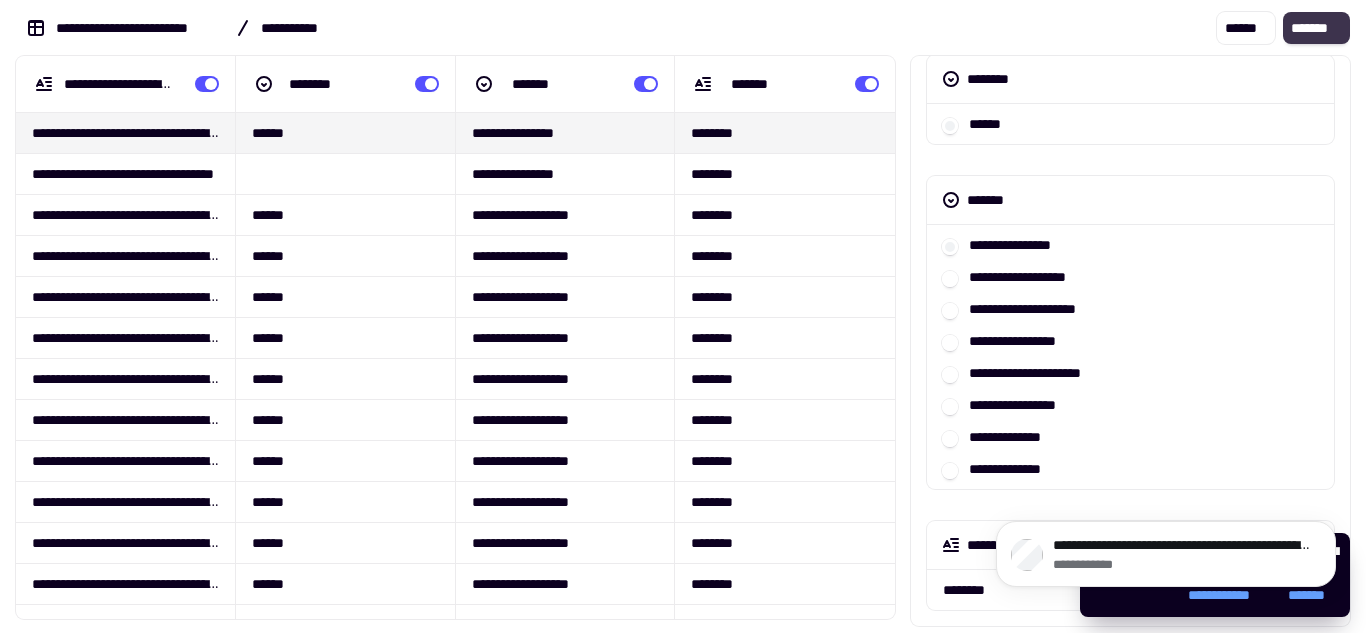 click on "*******" 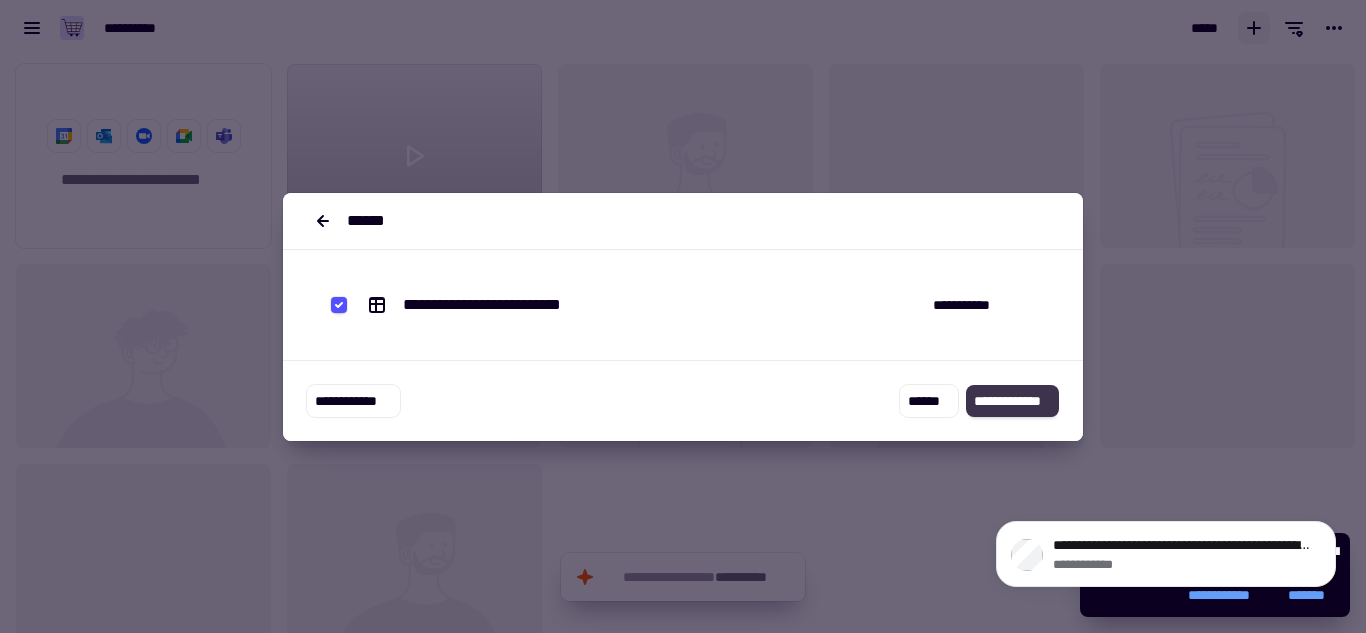 click on "**********" 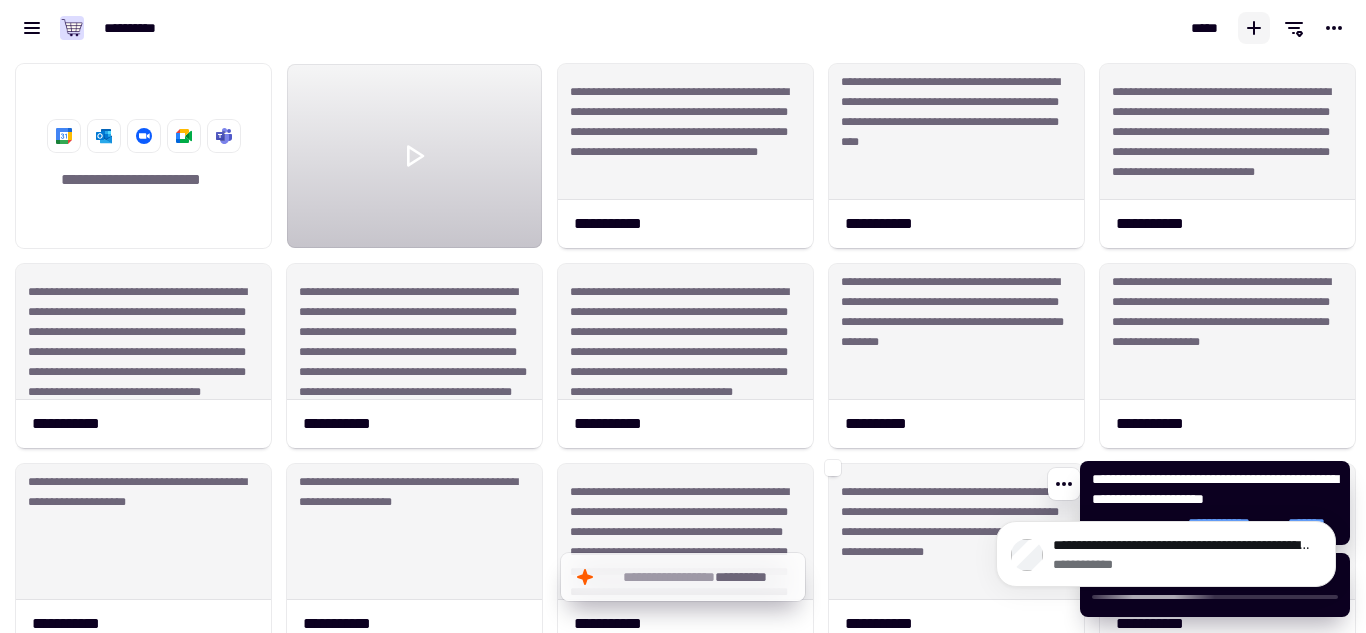 drag, startPoint x: 858, startPoint y: 464, endPoint x: 1005, endPoint y: 254, distance: 256.33768 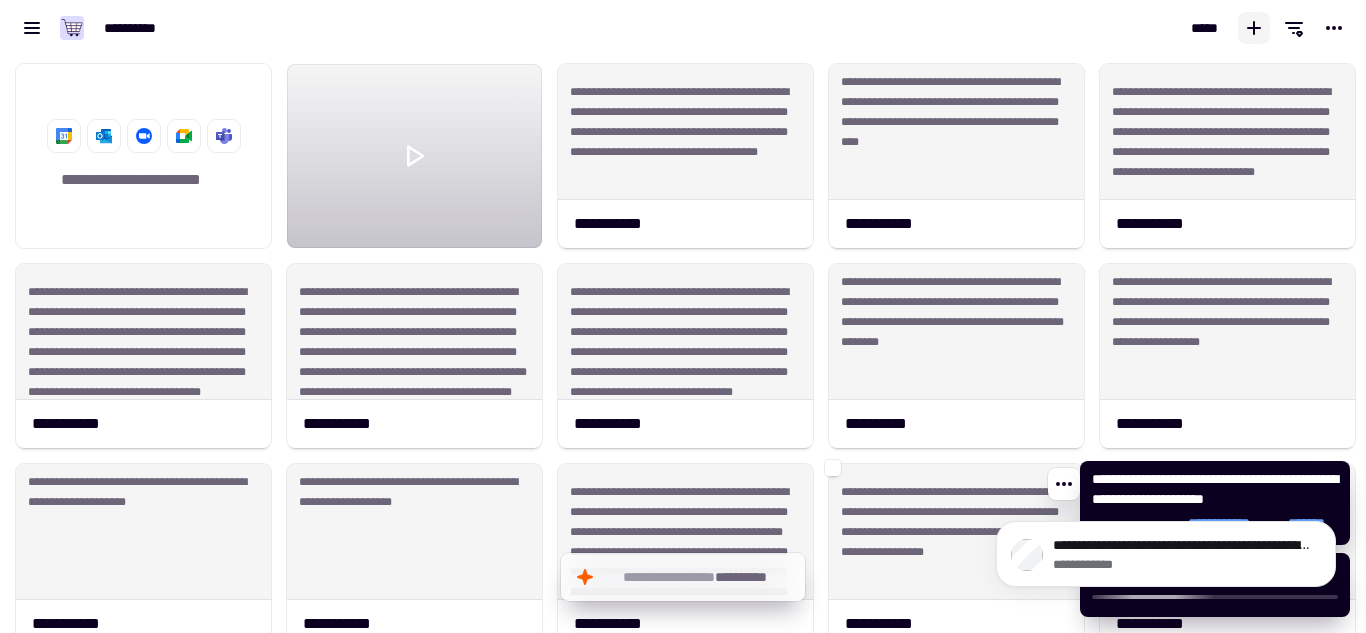 click on "**********" 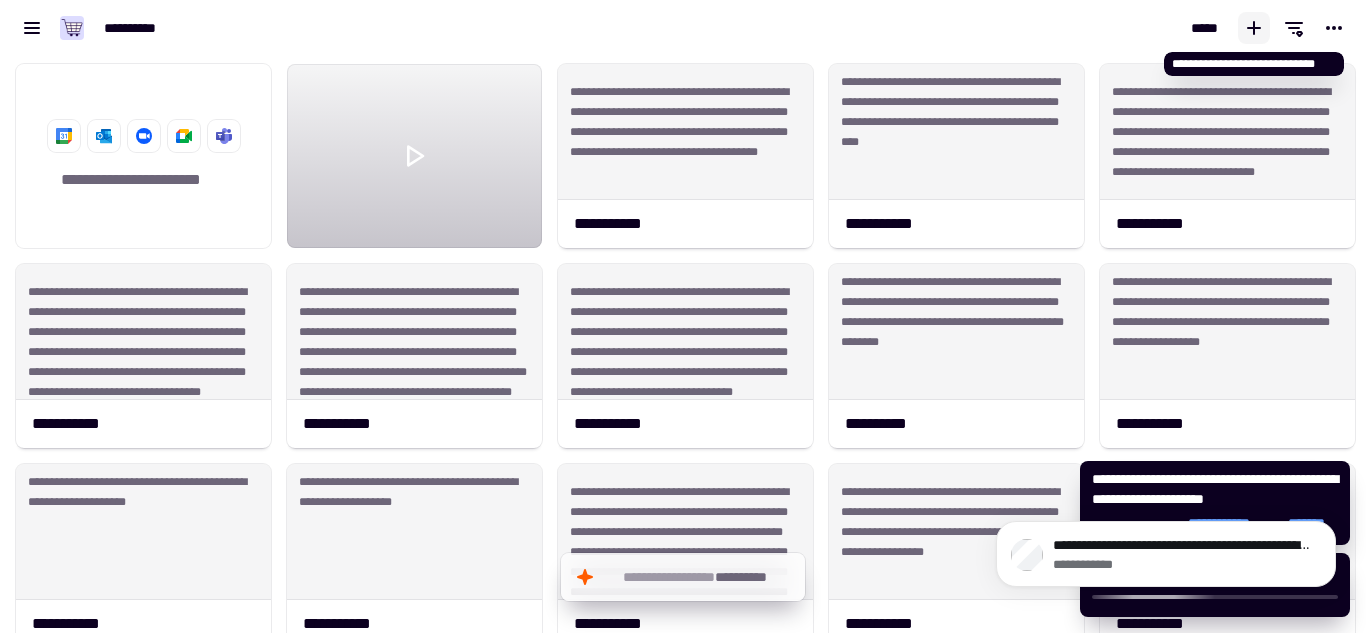 click 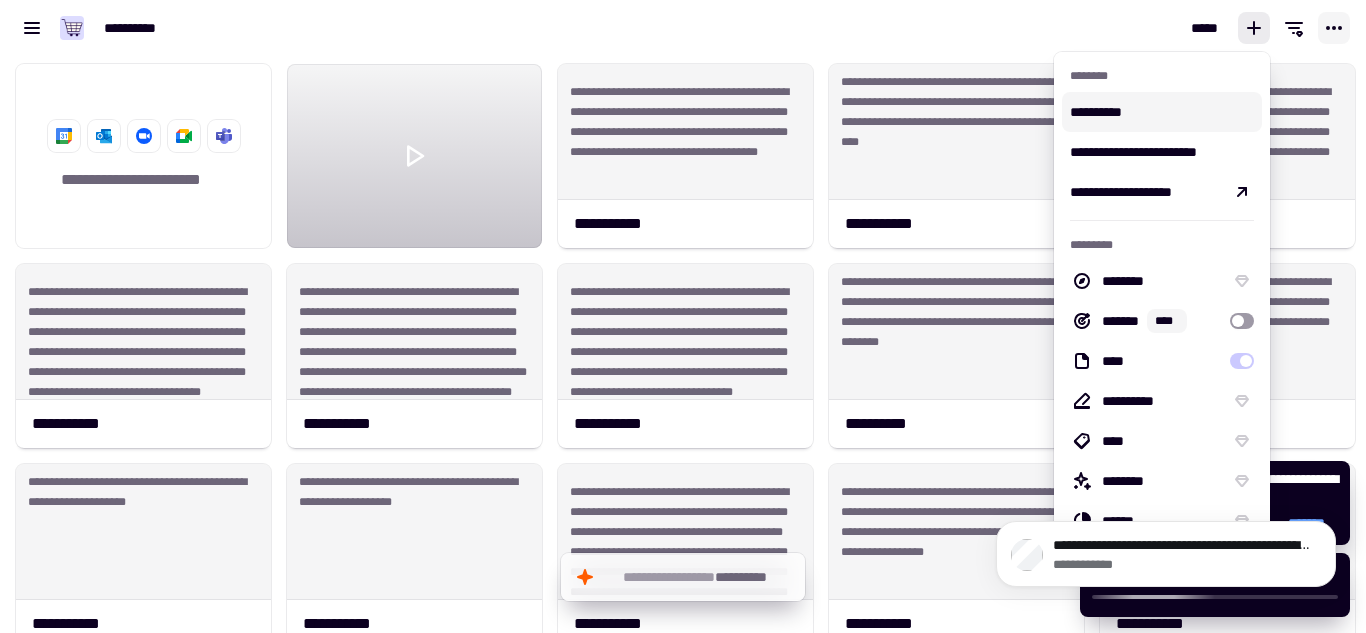 click 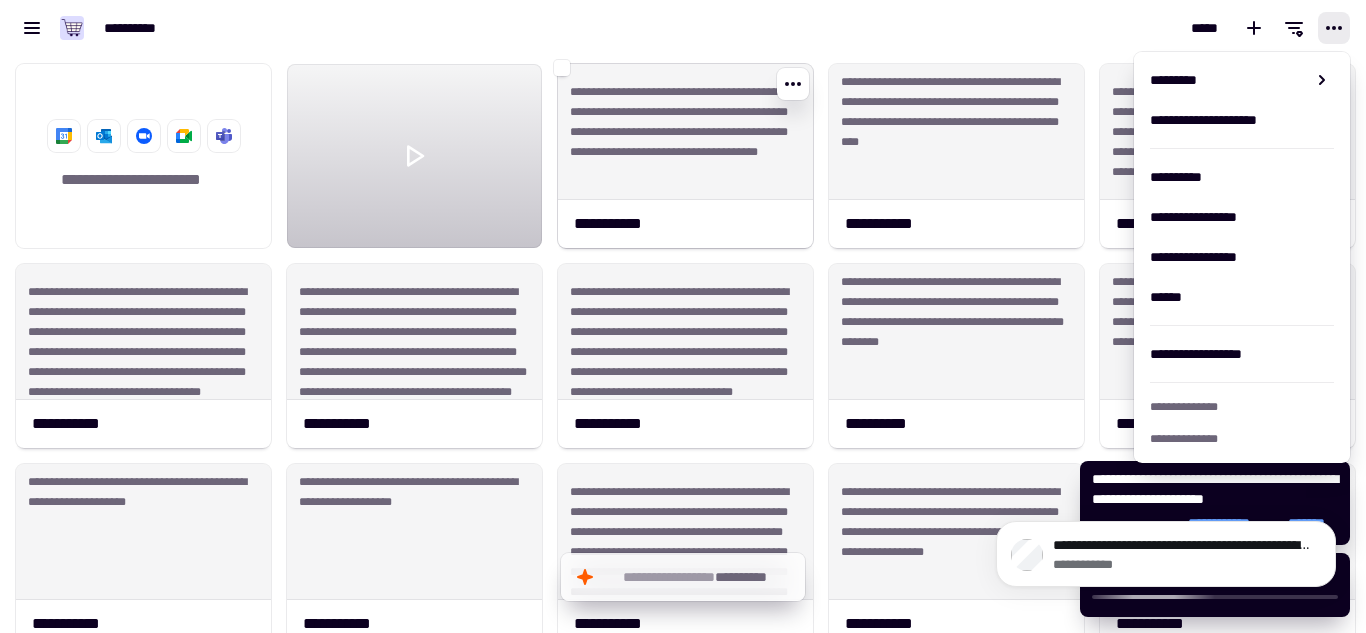 click on "**********" 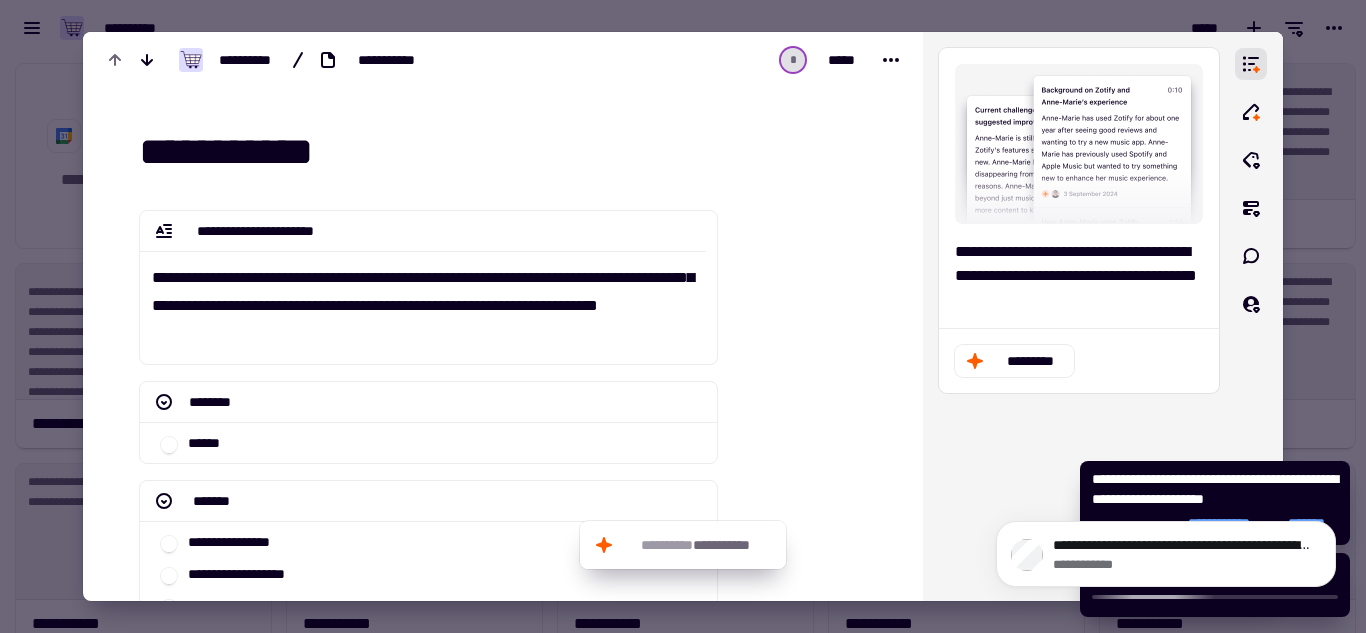 click at bounding box center [683, 316] 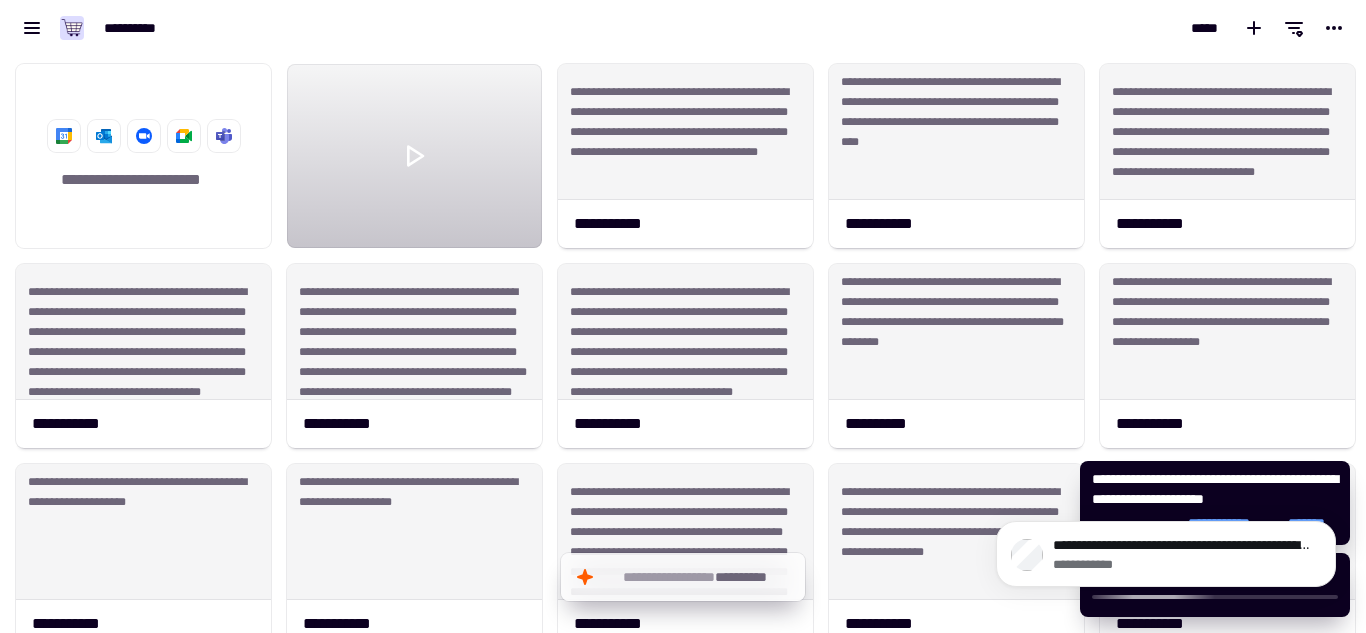 drag, startPoint x: 1364, startPoint y: 90, endPoint x: 1352, endPoint y: 160, distance: 71.021126 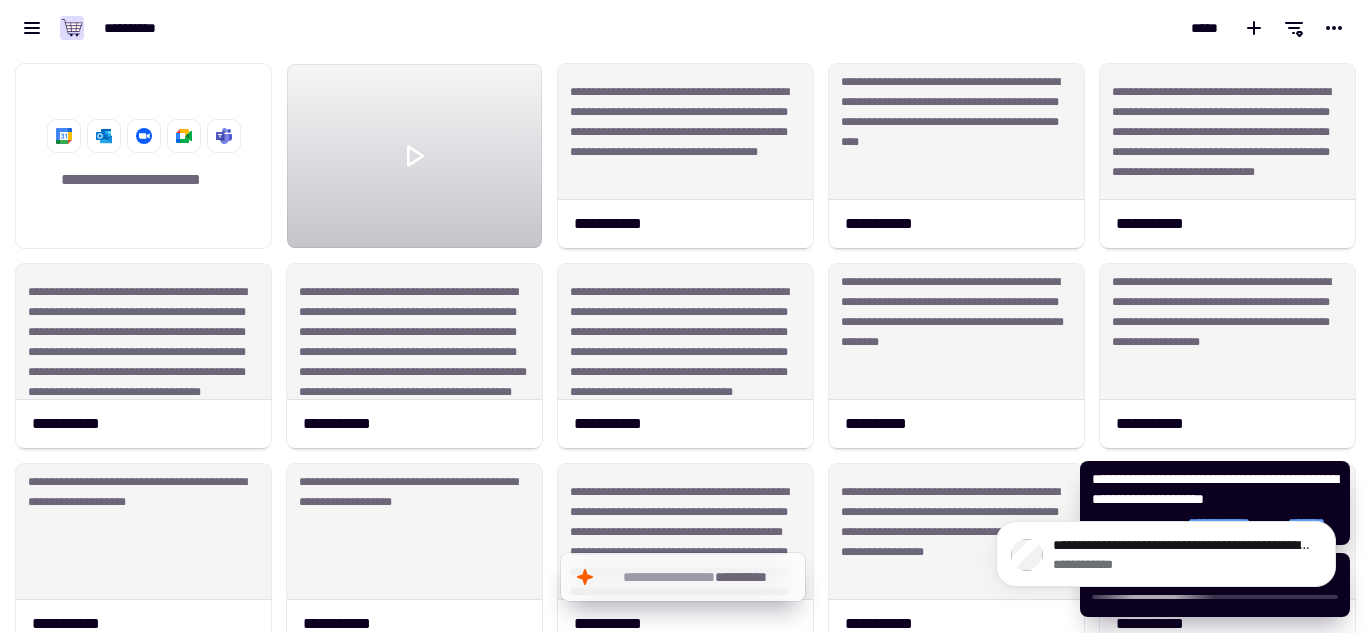 click on "**********" at bounding box center [683, 344] 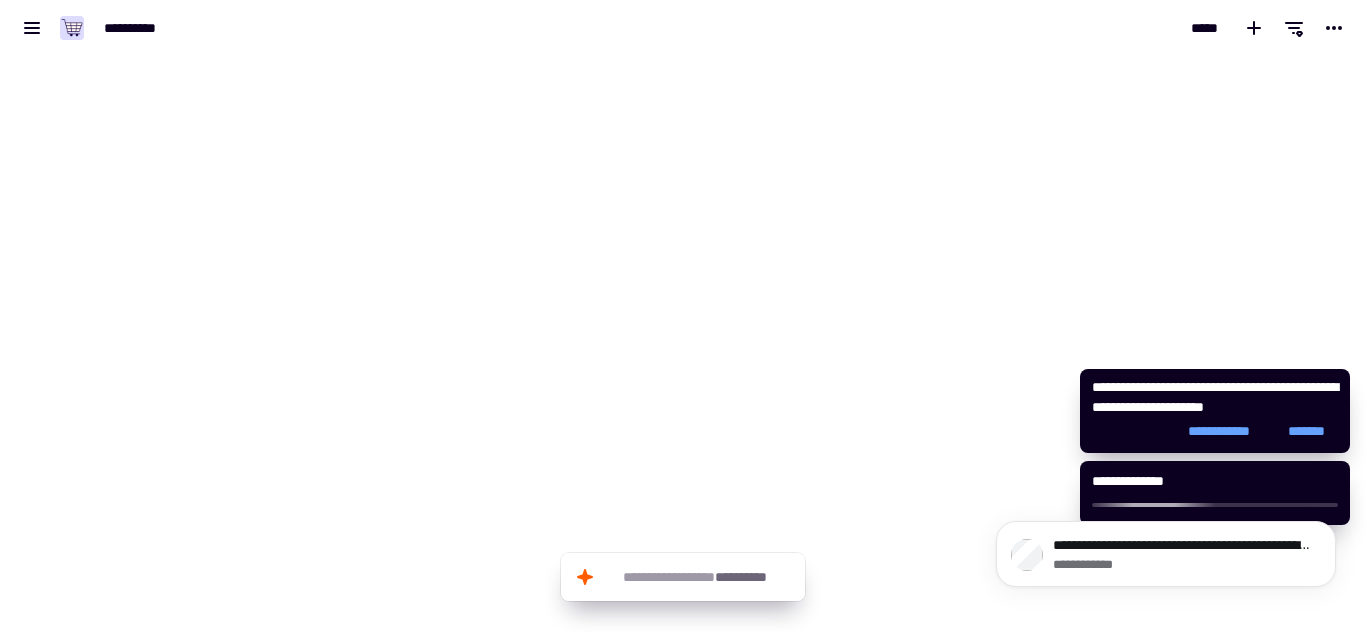 scroll, scrollTop: 0, scrollLeft: 0, axis: both 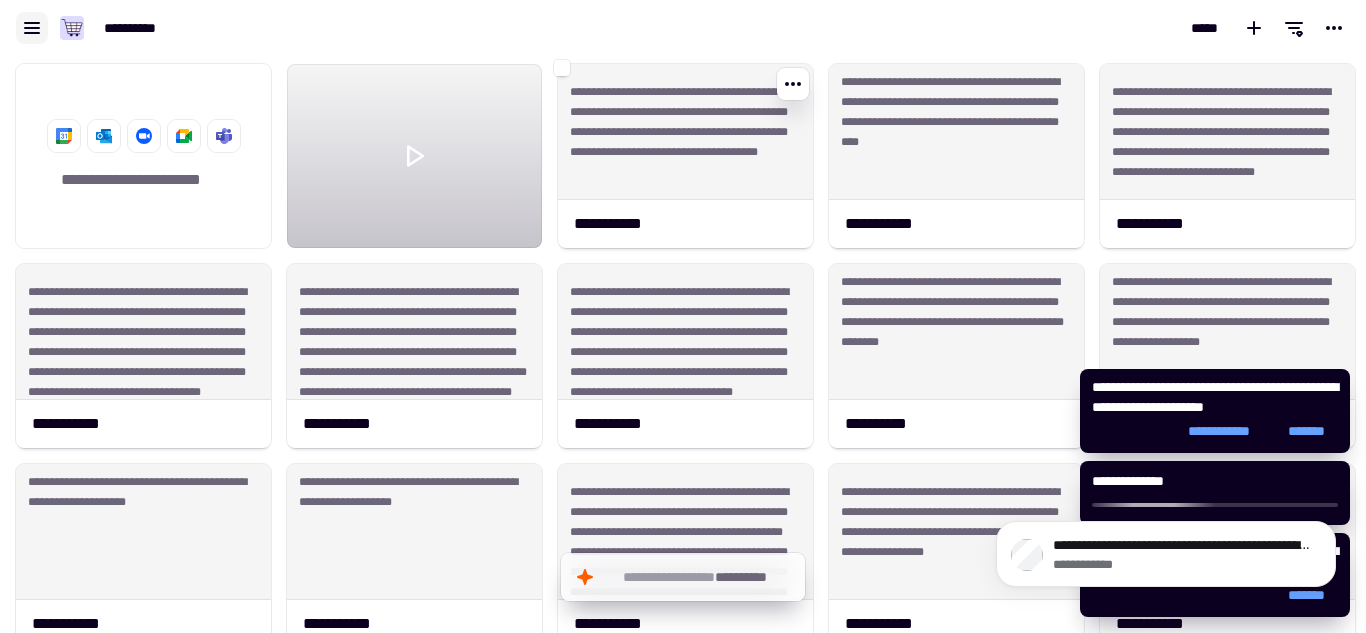 click on "**********" 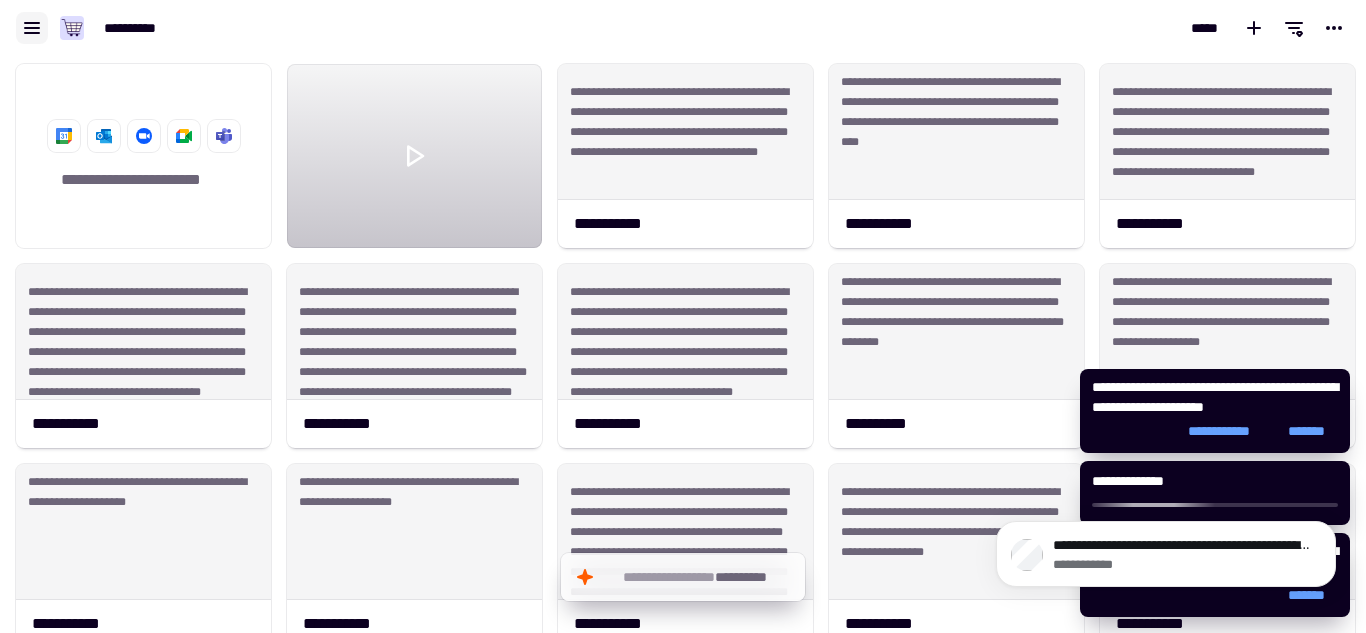 click 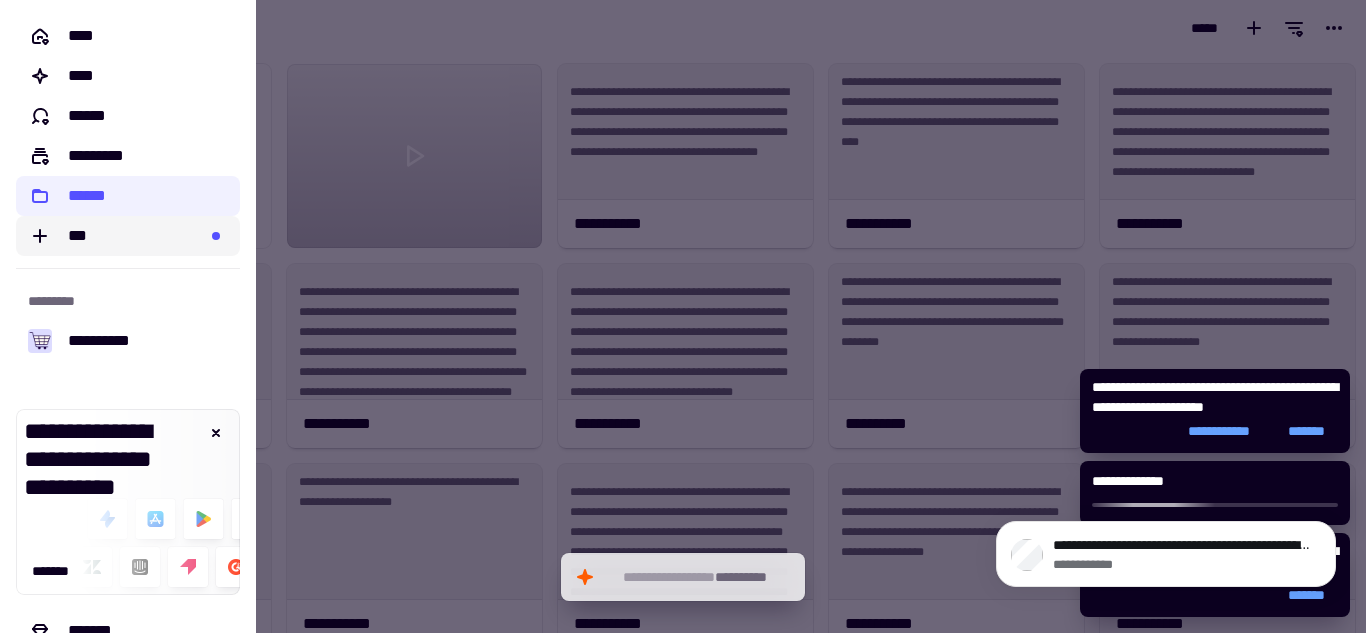 click on "***" 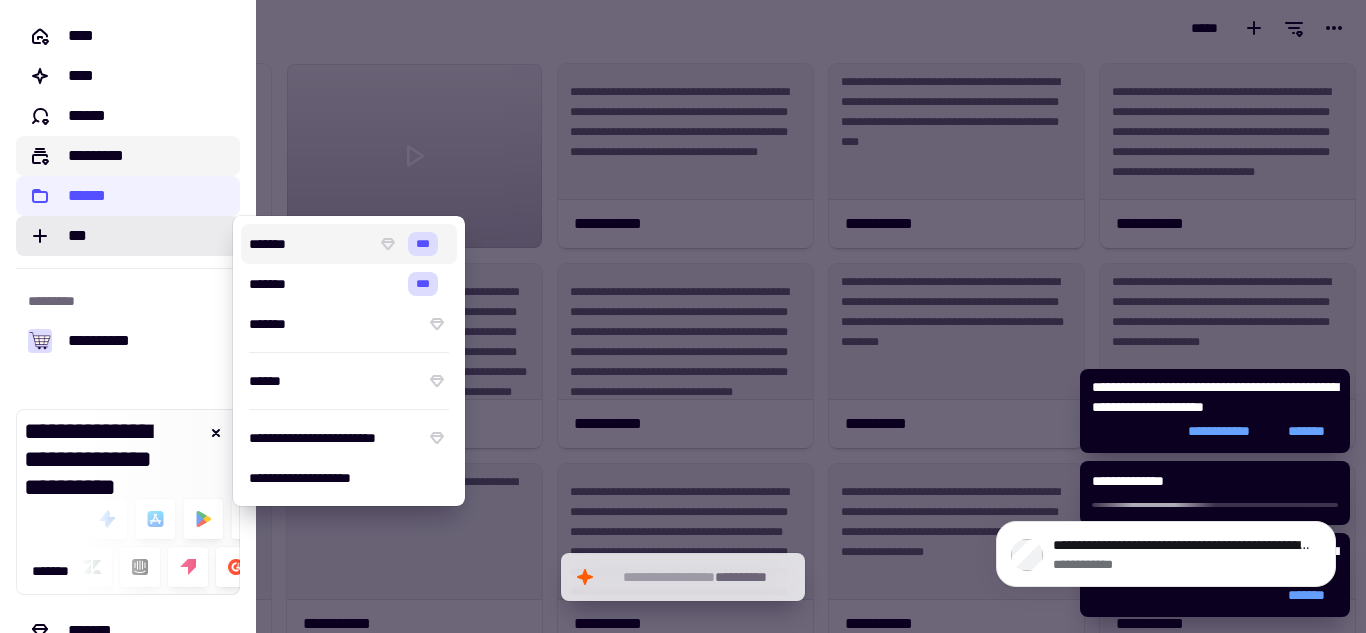 click on "*********" 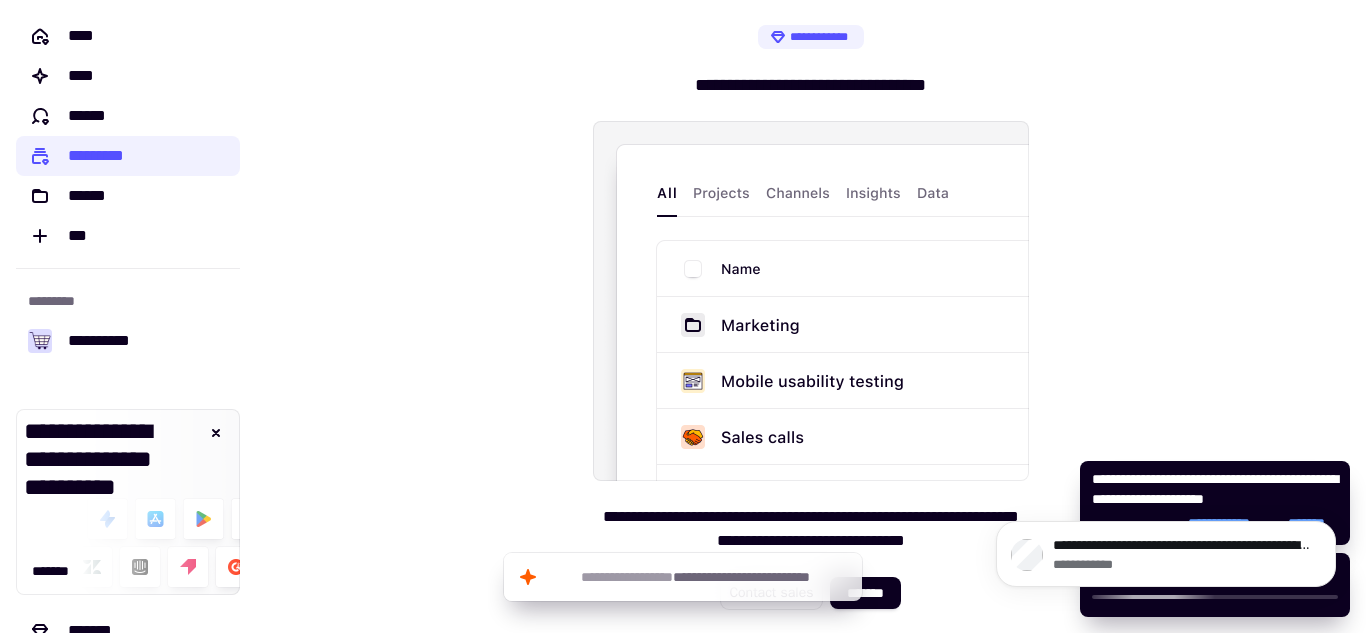 scroll, scrollTop: 154, scrollLeft: 0, axis: vertical 